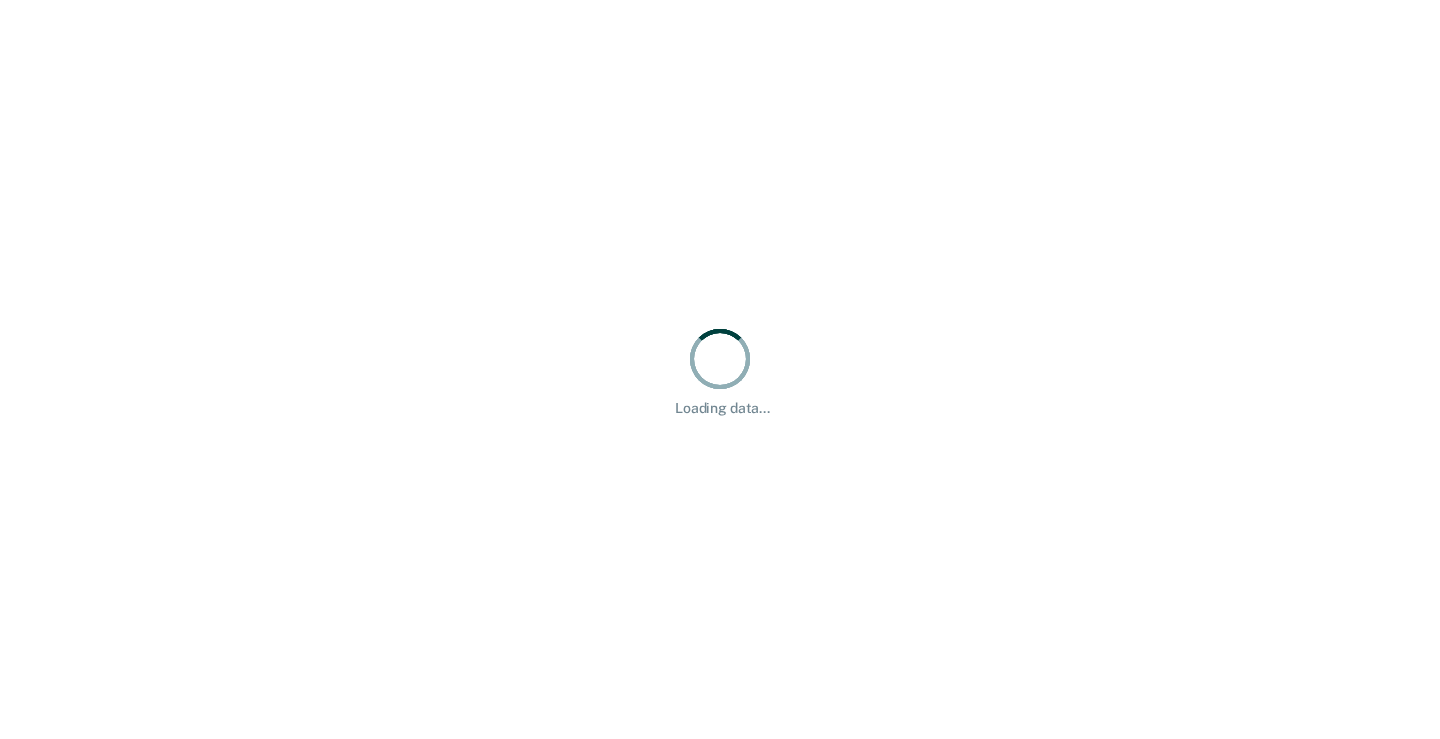 scroll, scrollTop: 0, scrollLeft: 0, axis: both 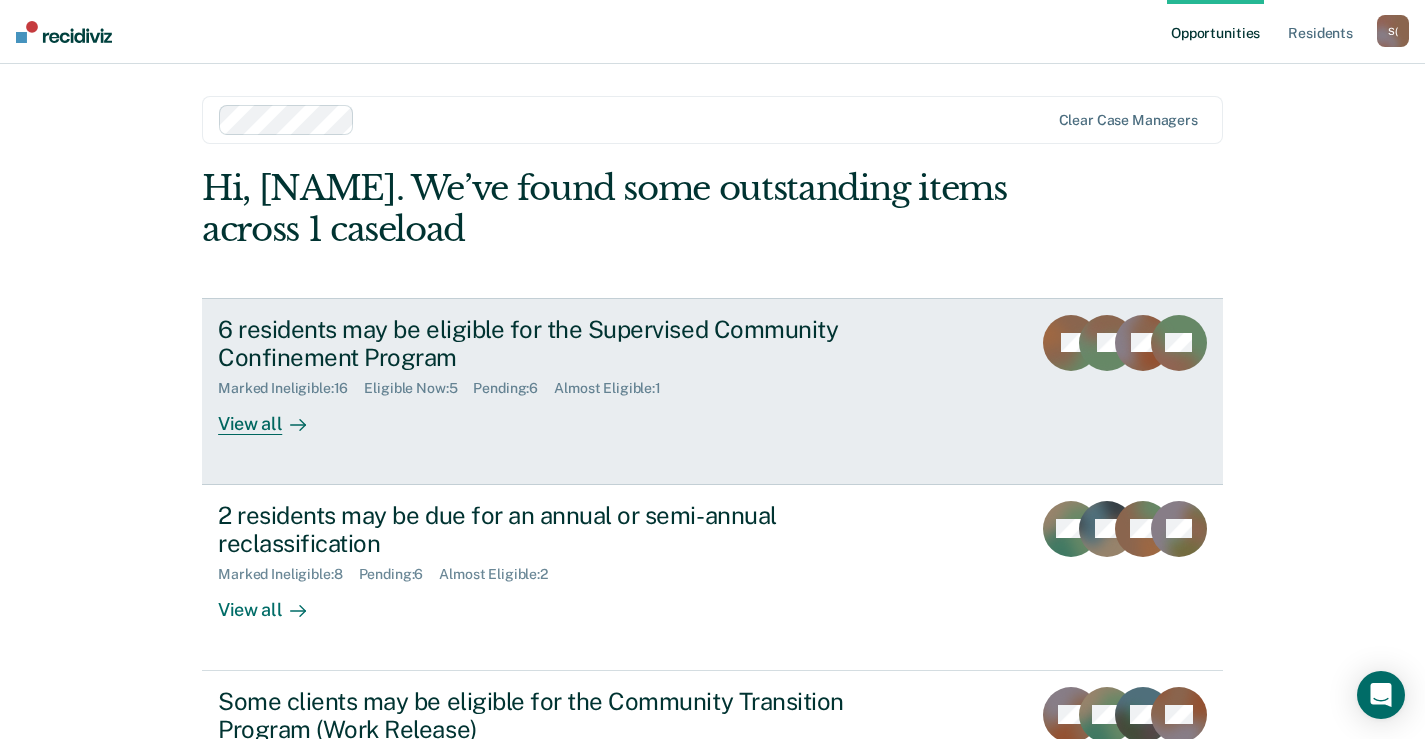 click at bounding box center (294, 424) 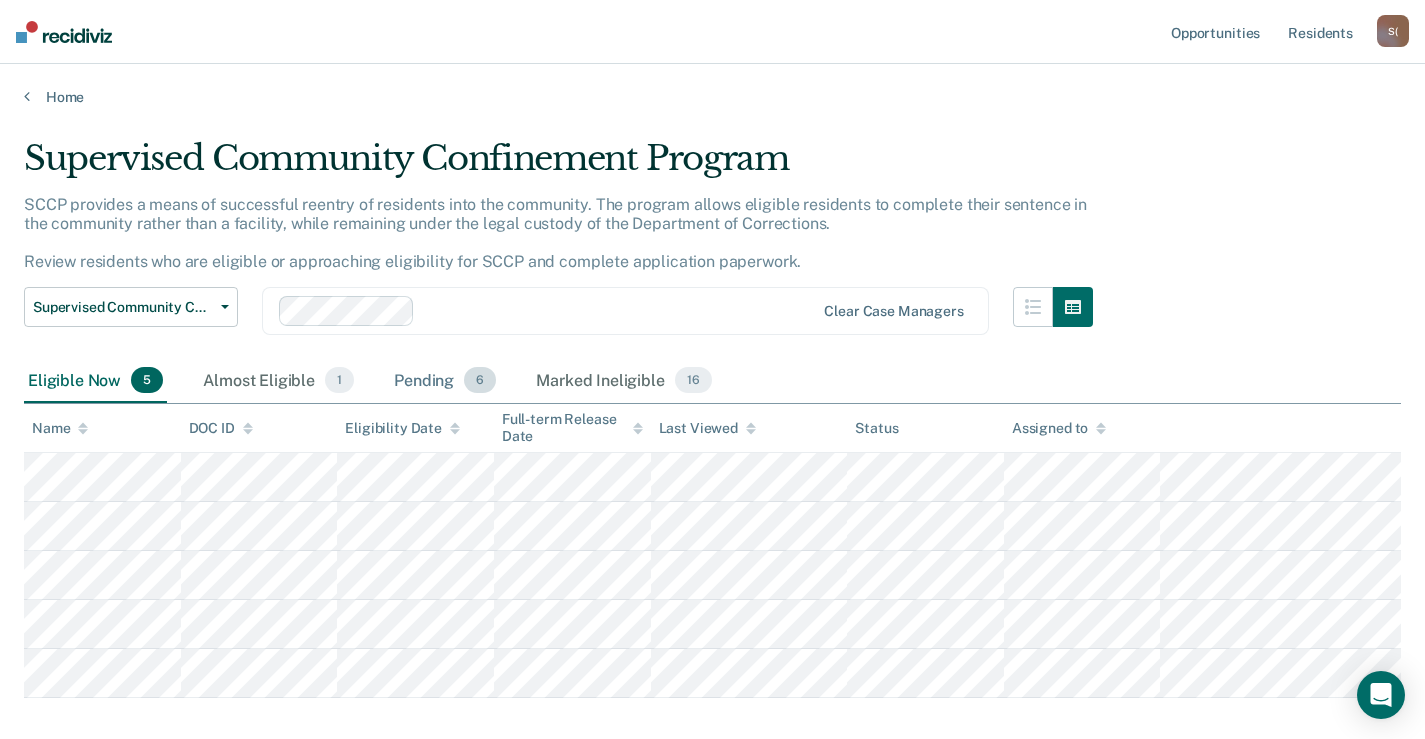 click on "Pending 6" at bounding box center (445, 381) 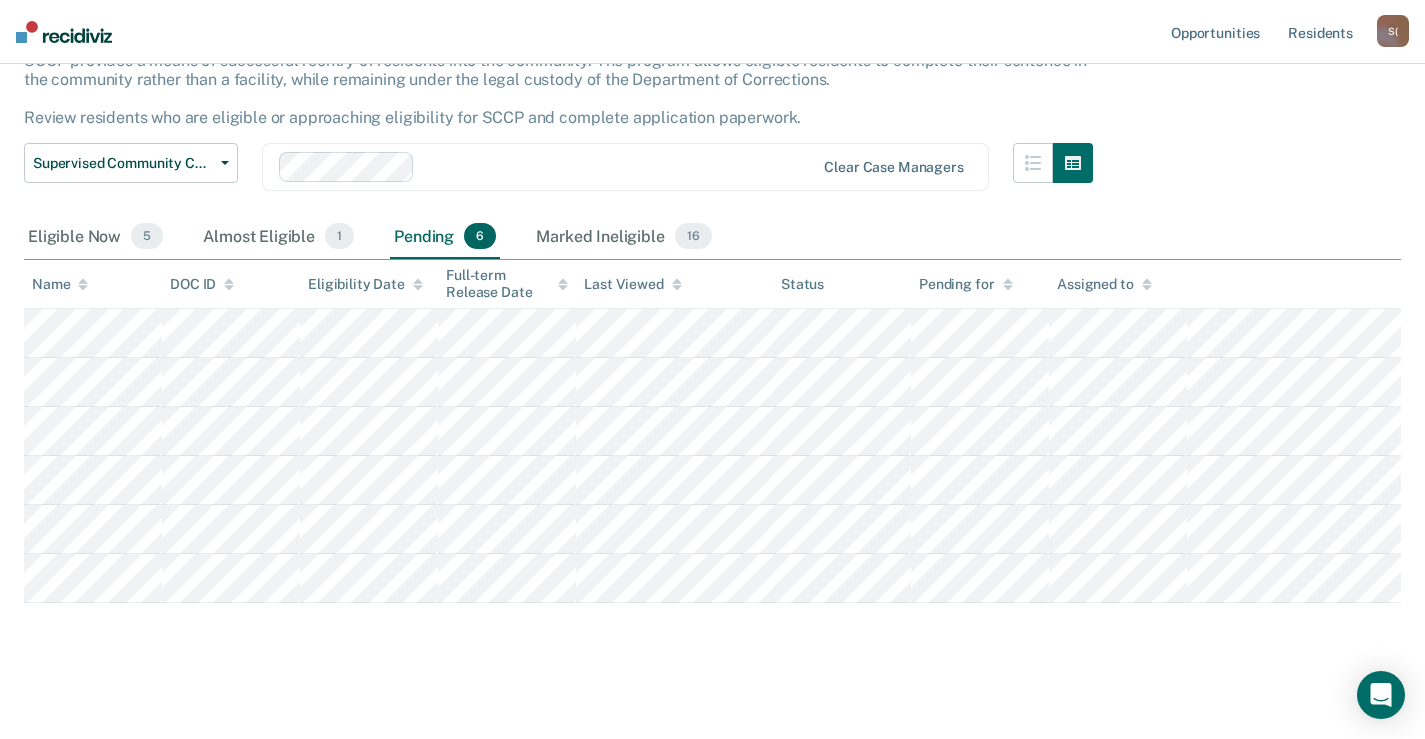 scroll, scrollTop: 152, scrollLeft: 0, axis: vertical 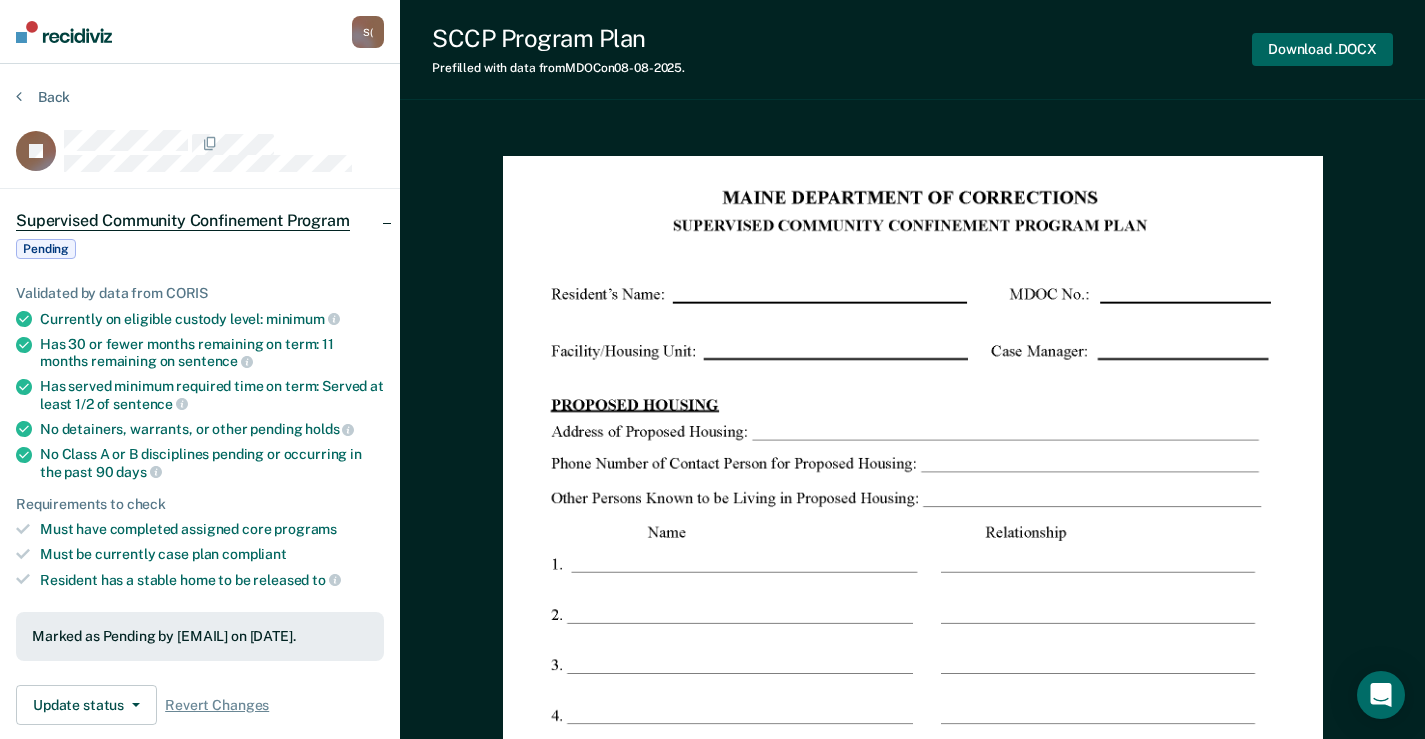 click on "Download .DOCX" at bounding box center [1322, 49] 